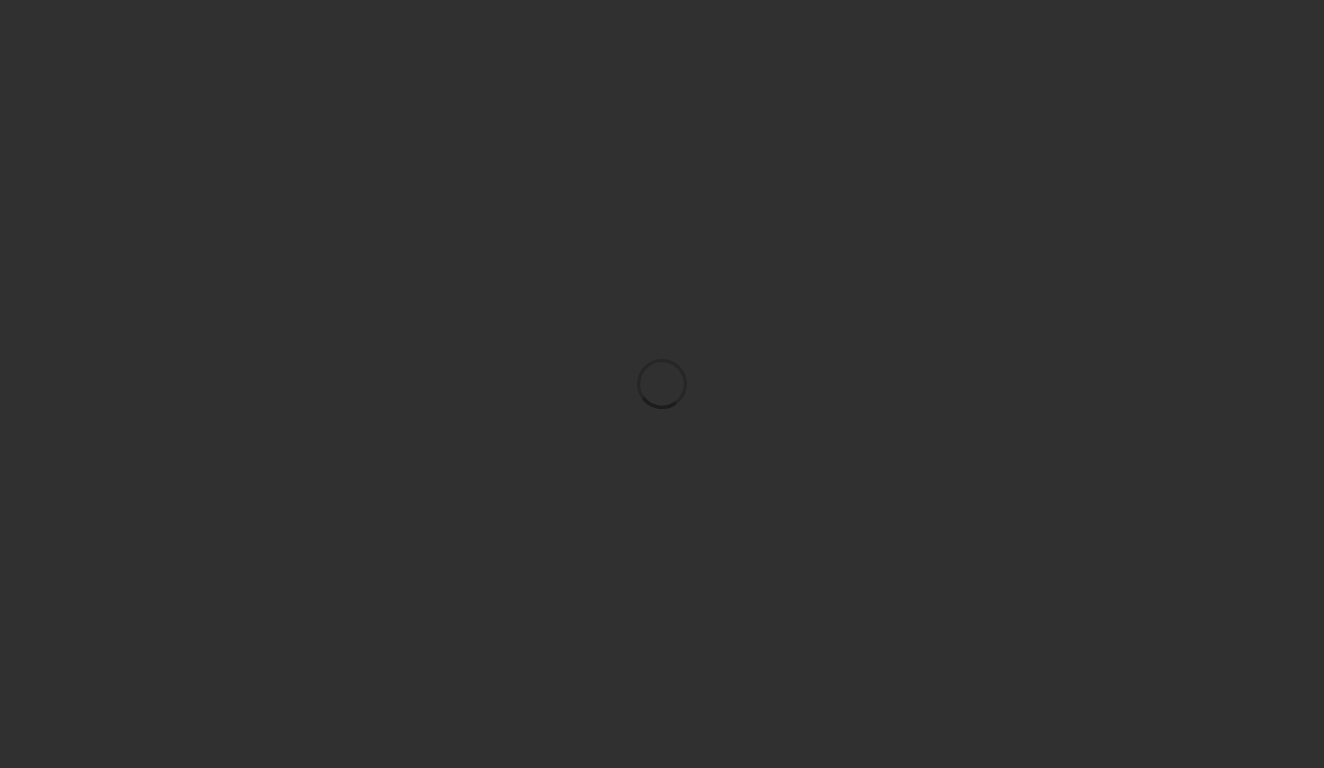 scroll, scrollTop: 0, scrollLeft: 0, axis: both 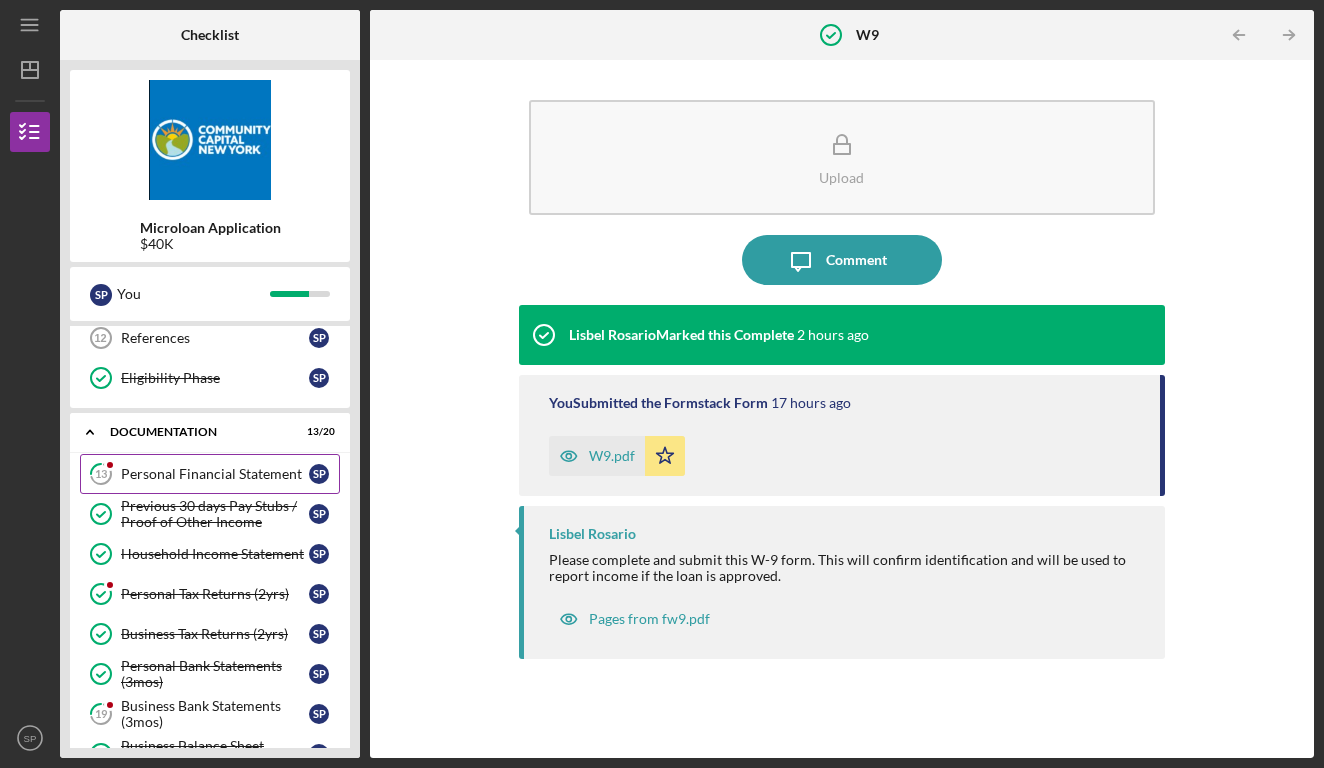 click on "Personal Financial Statement" at bounding box center [215, 474] 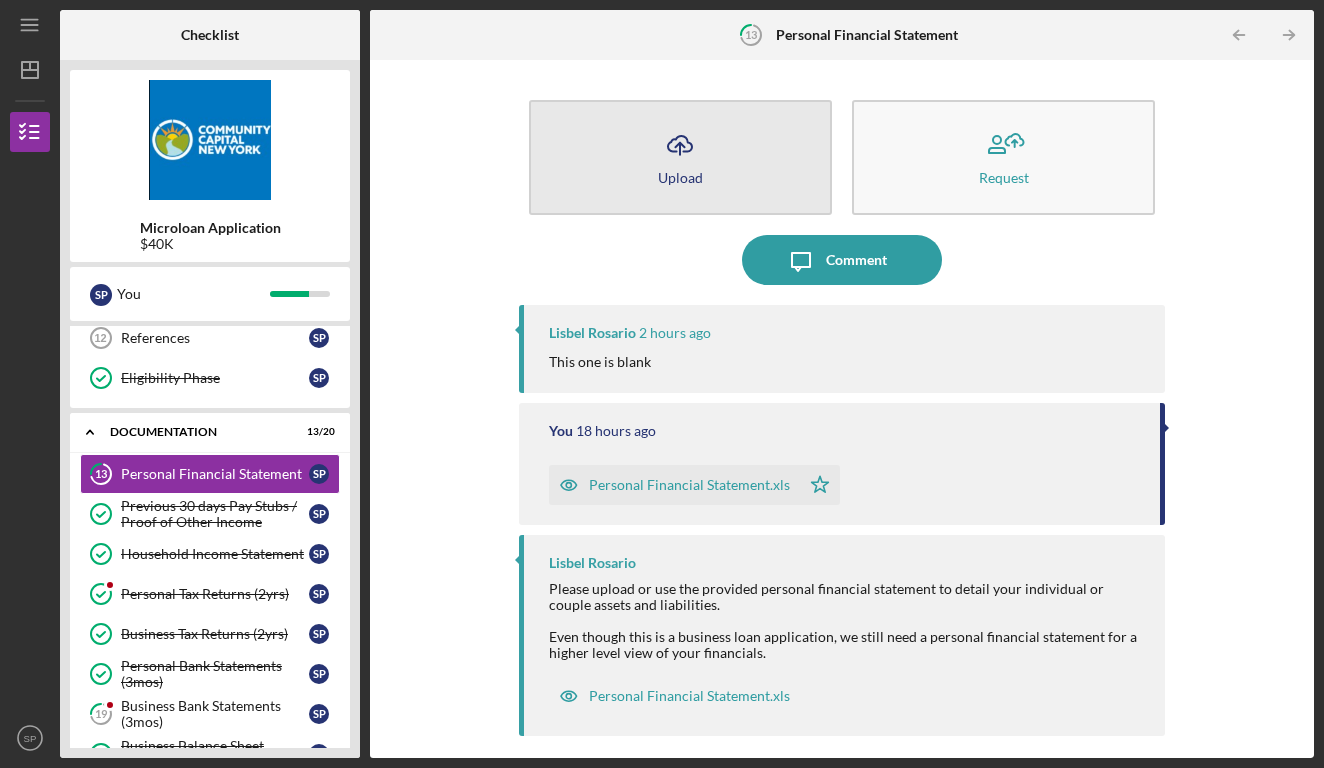 click 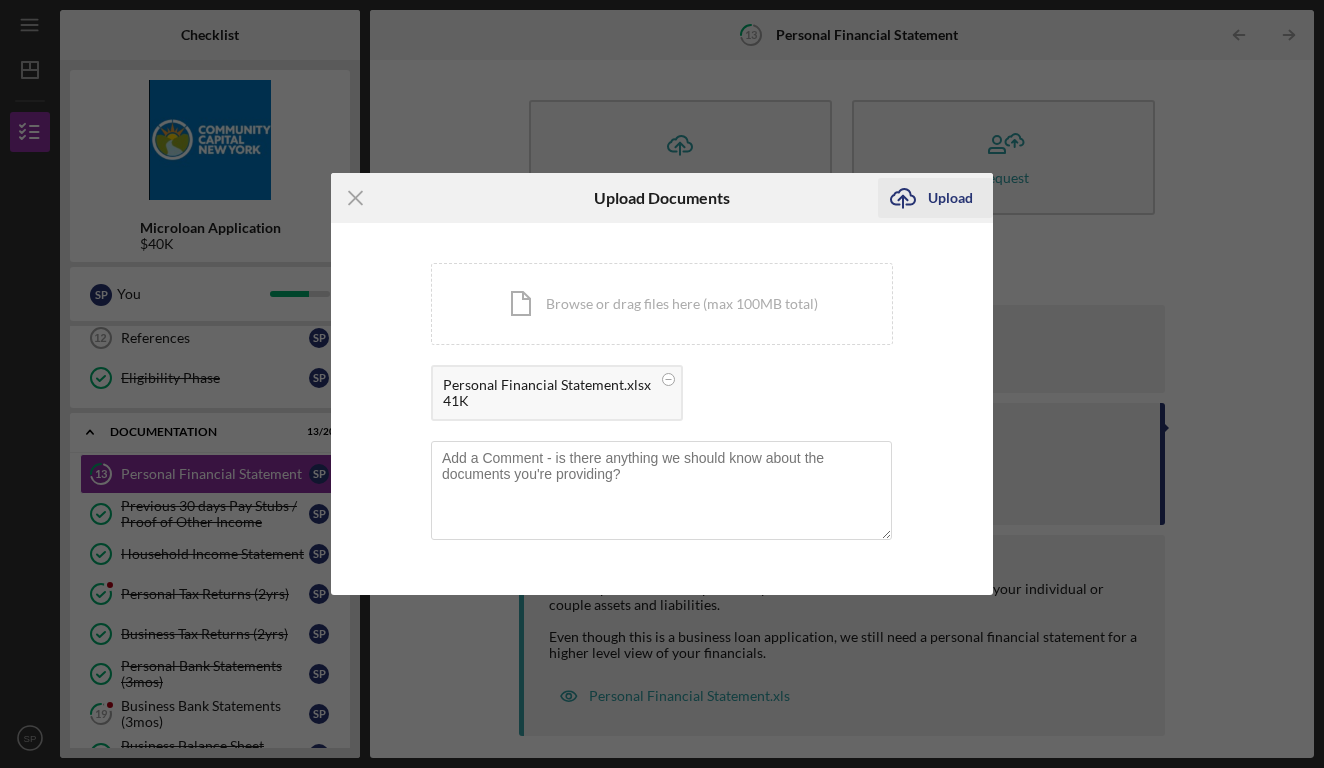 click on "Upload" at bounding box center [950, 198] 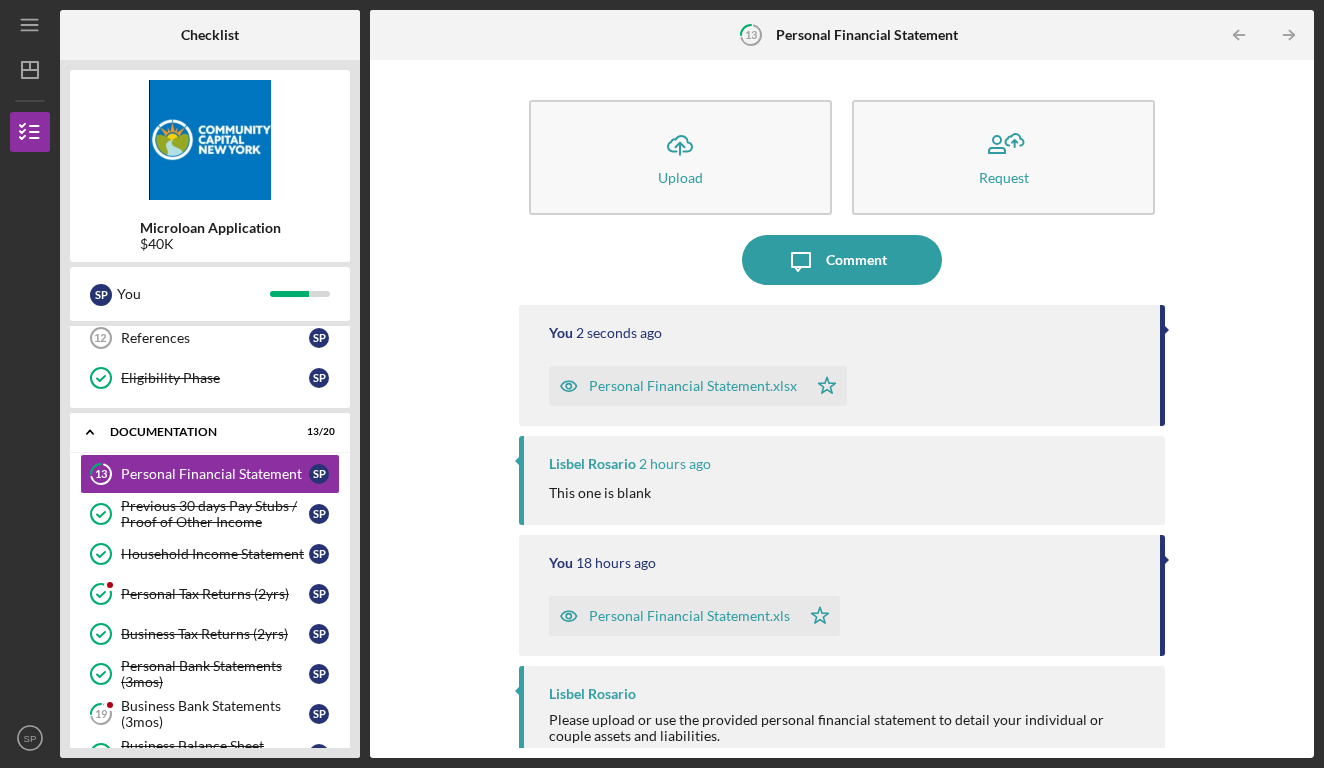 scroll, scrollTop: 79, scrollLeft: 0, axis: vertical 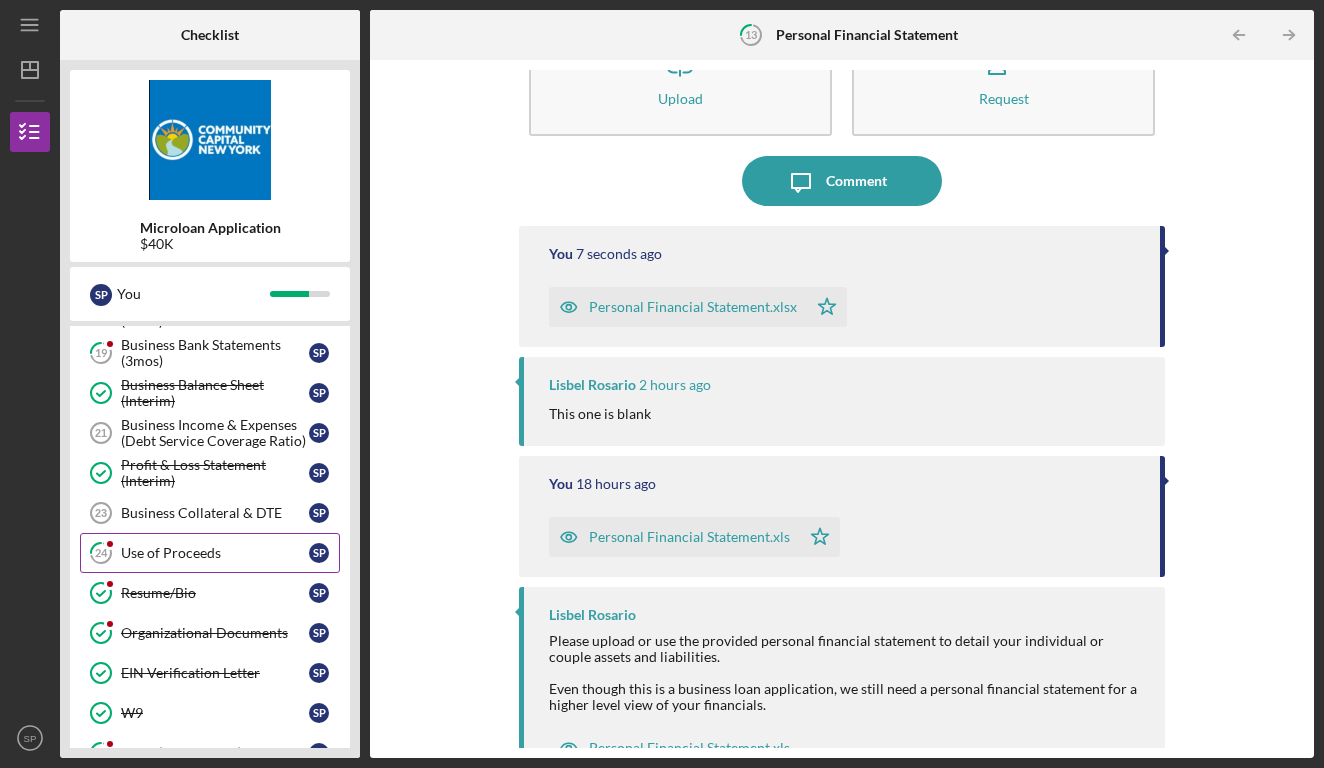 click on "24 Use of Proceeds S P" at bounding box center (210, 553) 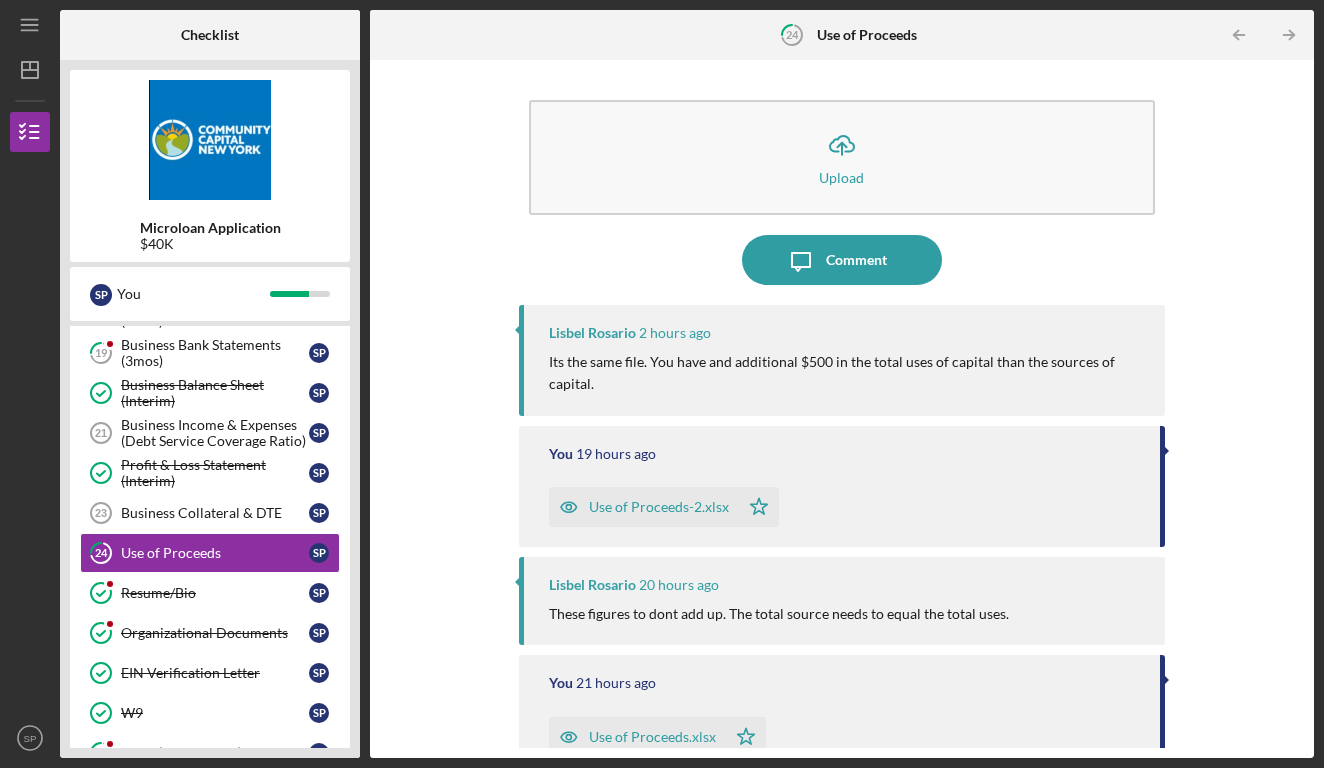click on "Use of Proceeds-2.xlsx" at bounding box center [659, 507] 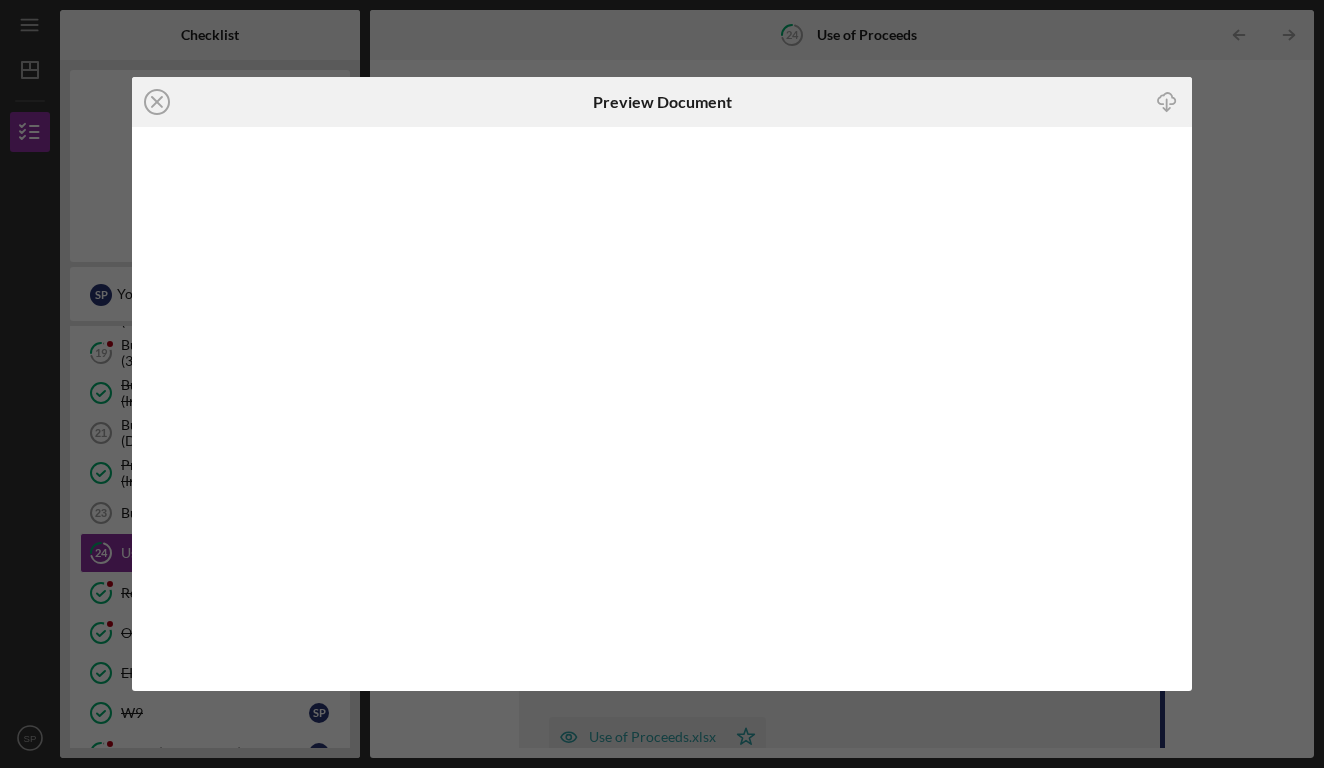 click on "Icon/Download" at bounding box center [1167, 102] 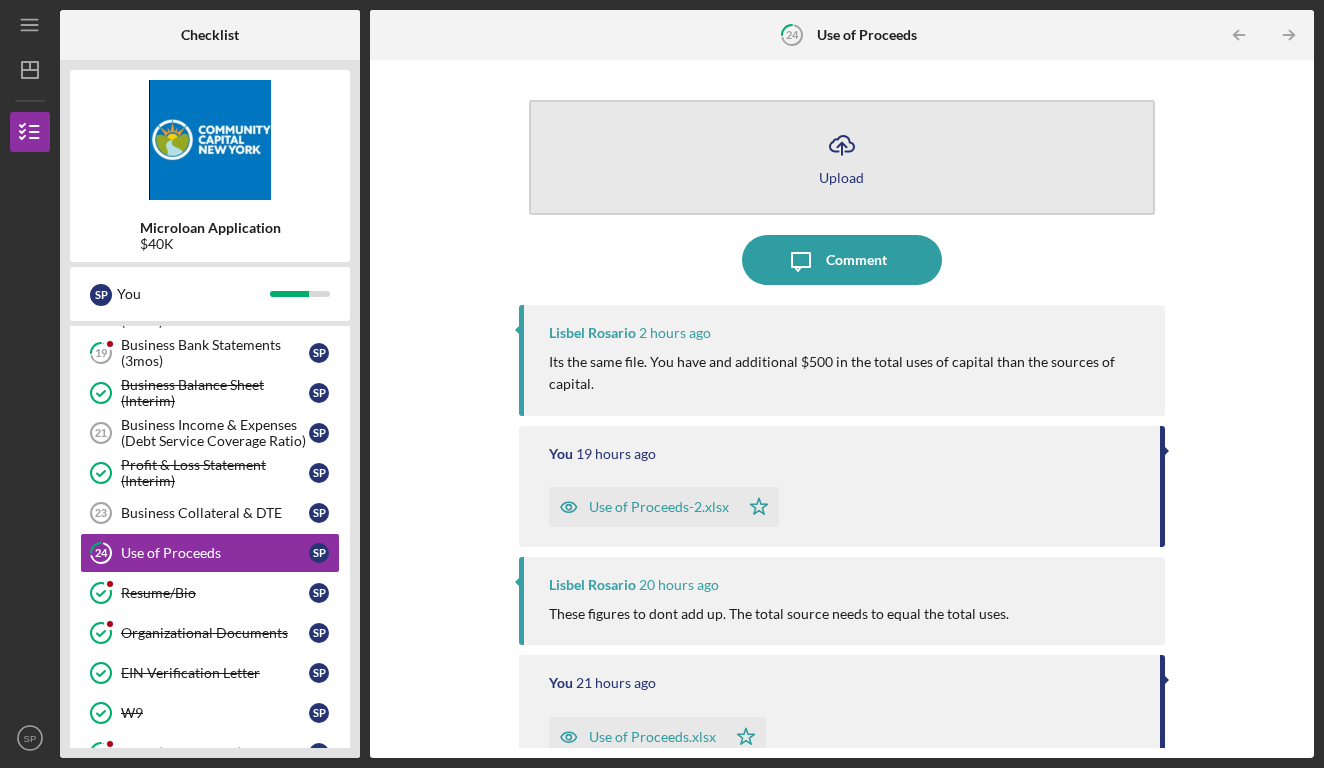 click on "Upload" at bounding box center (841, 177) 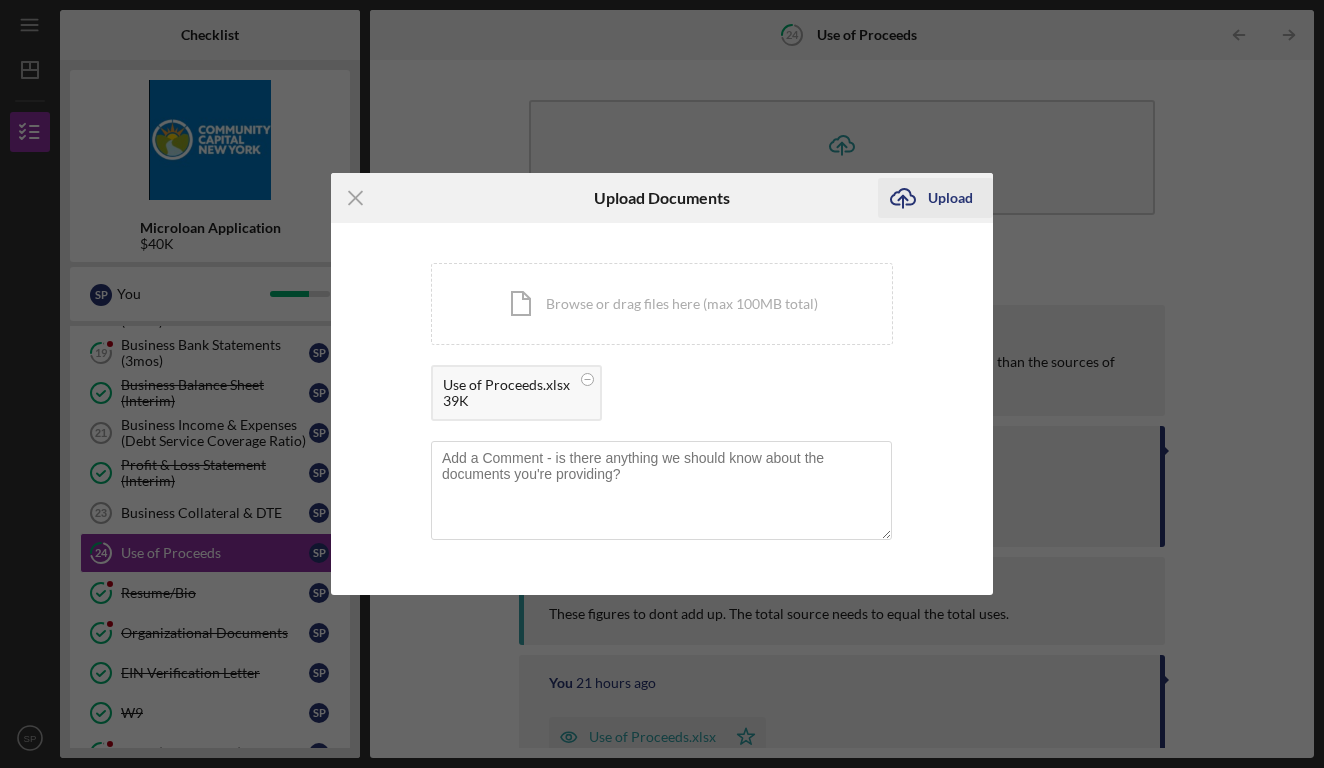 click on "Upload" at bounding box center [950, 198] 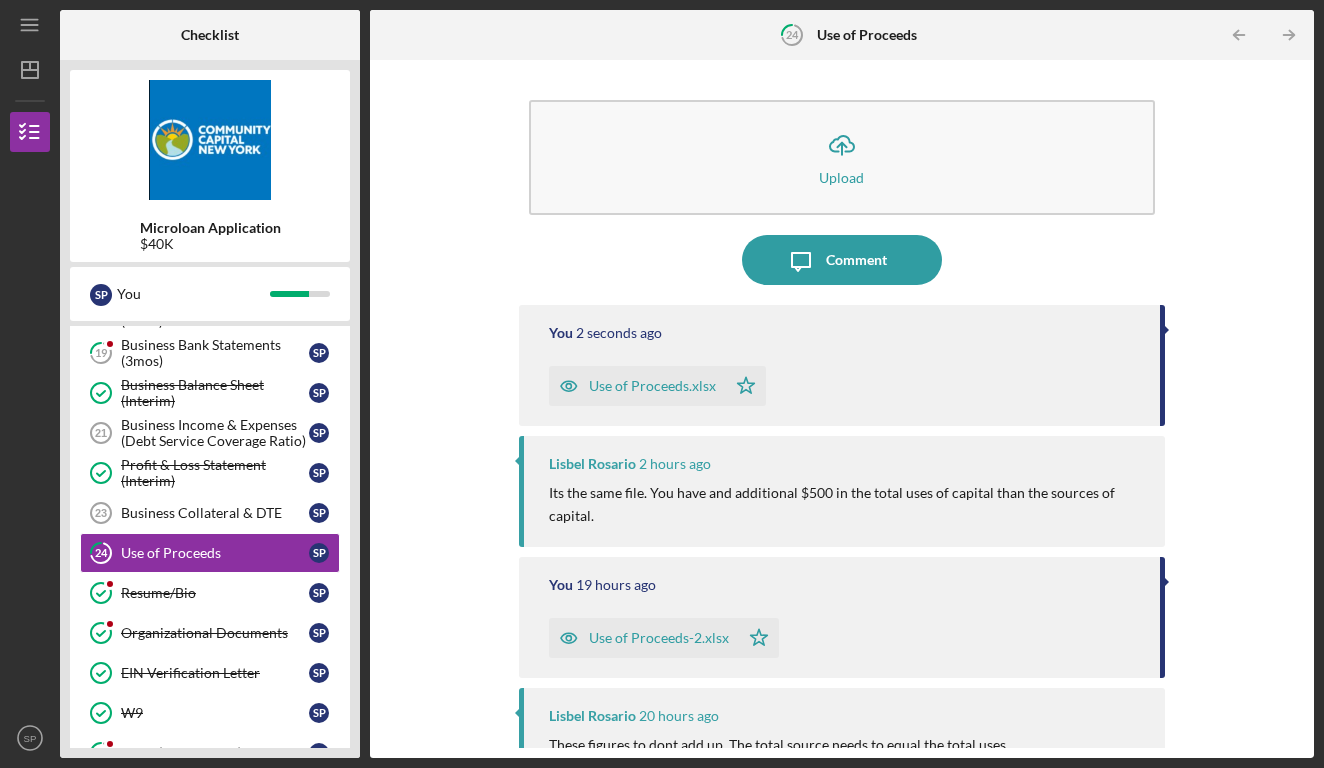 click on "Use of Proceeds.xlsx" at bounding box center (652, 386) 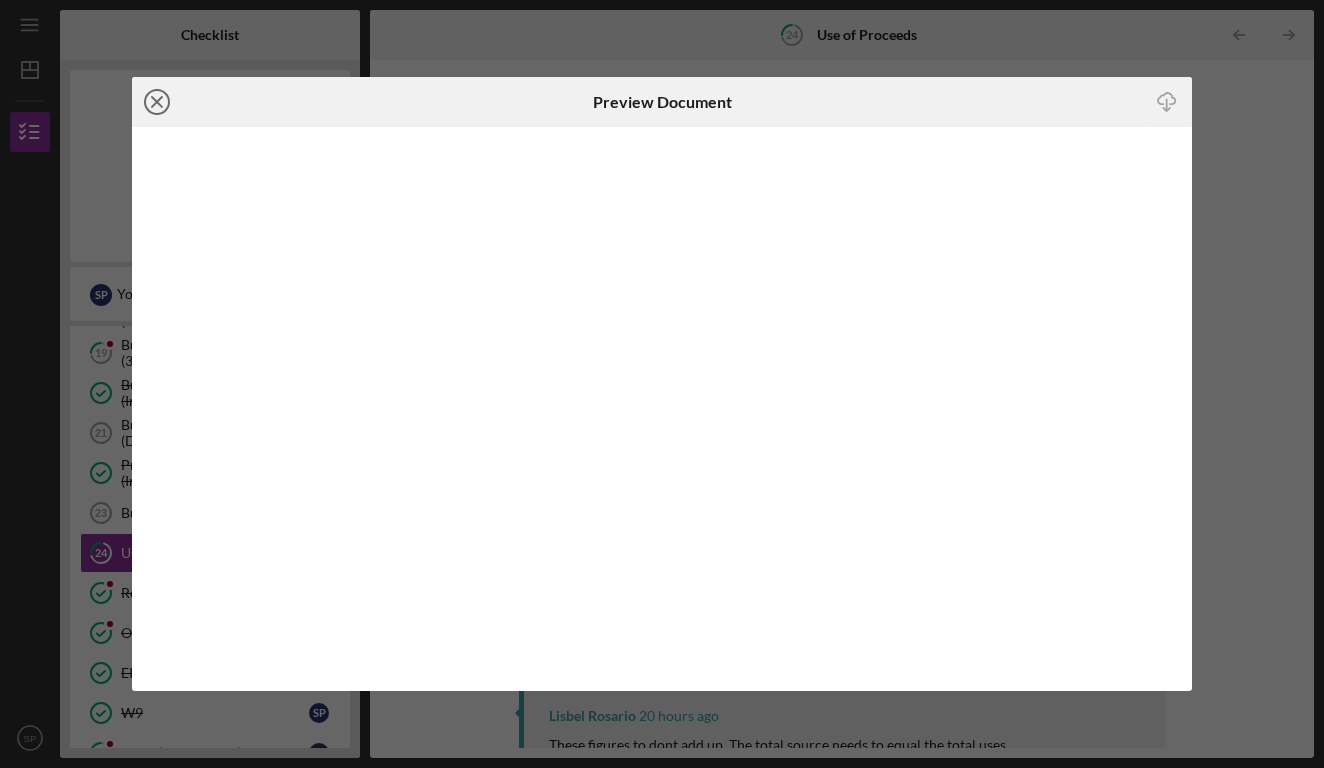 click on "Icon/Close" 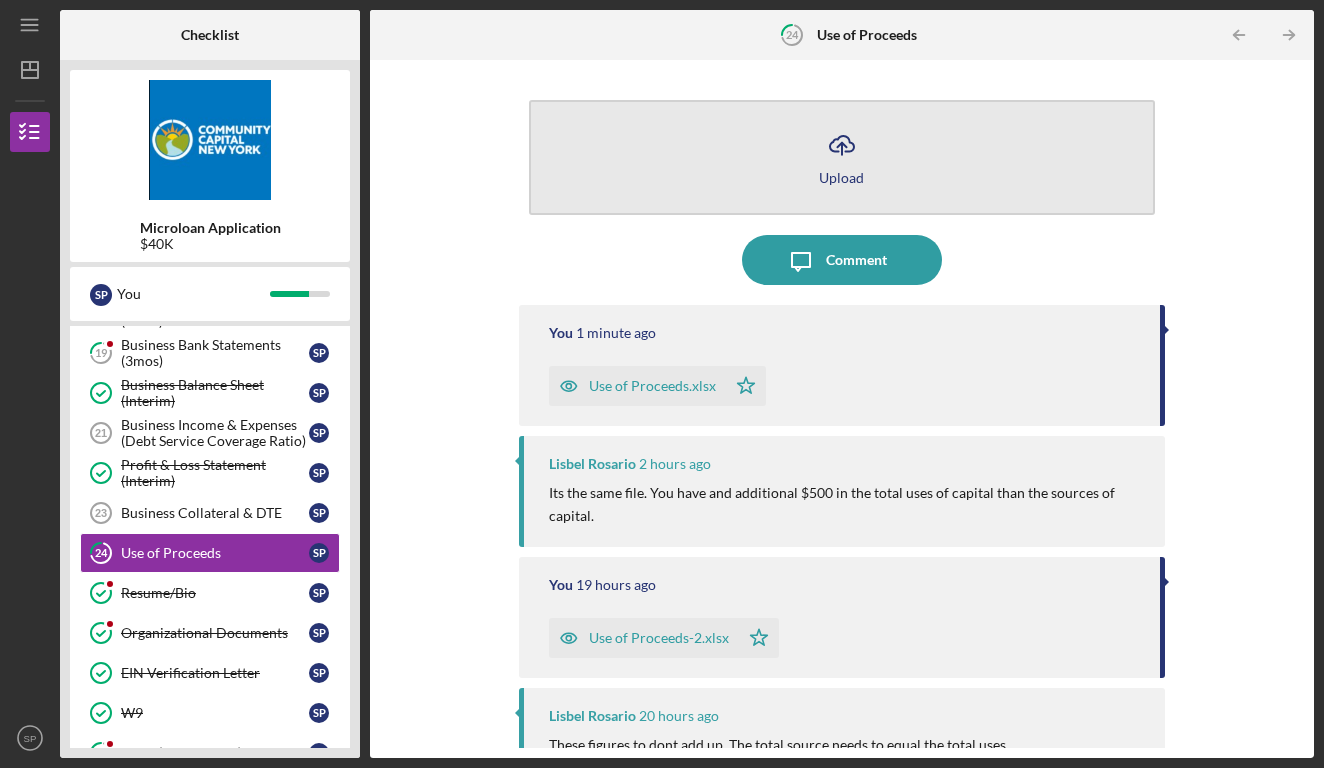 click on "Icon/Upload" 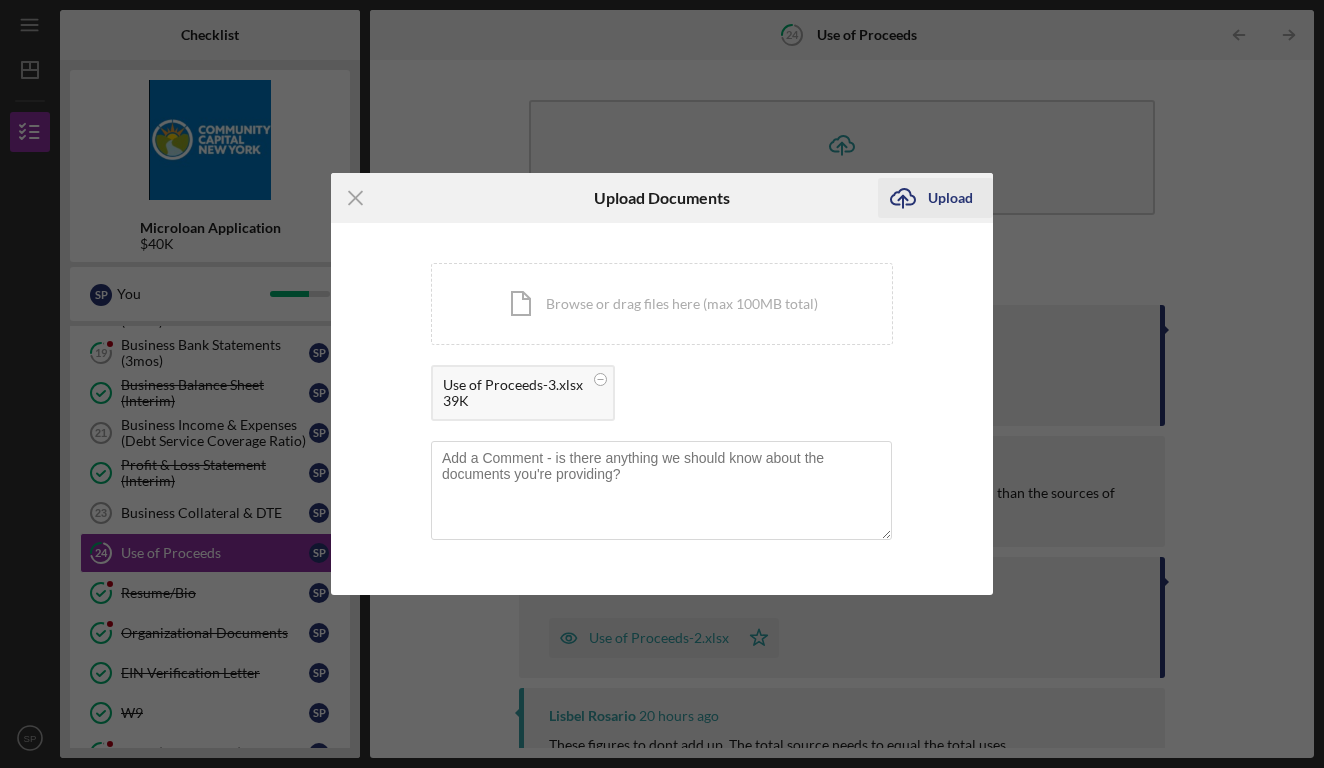 click on "Upload" at bounding box center (950, 198) 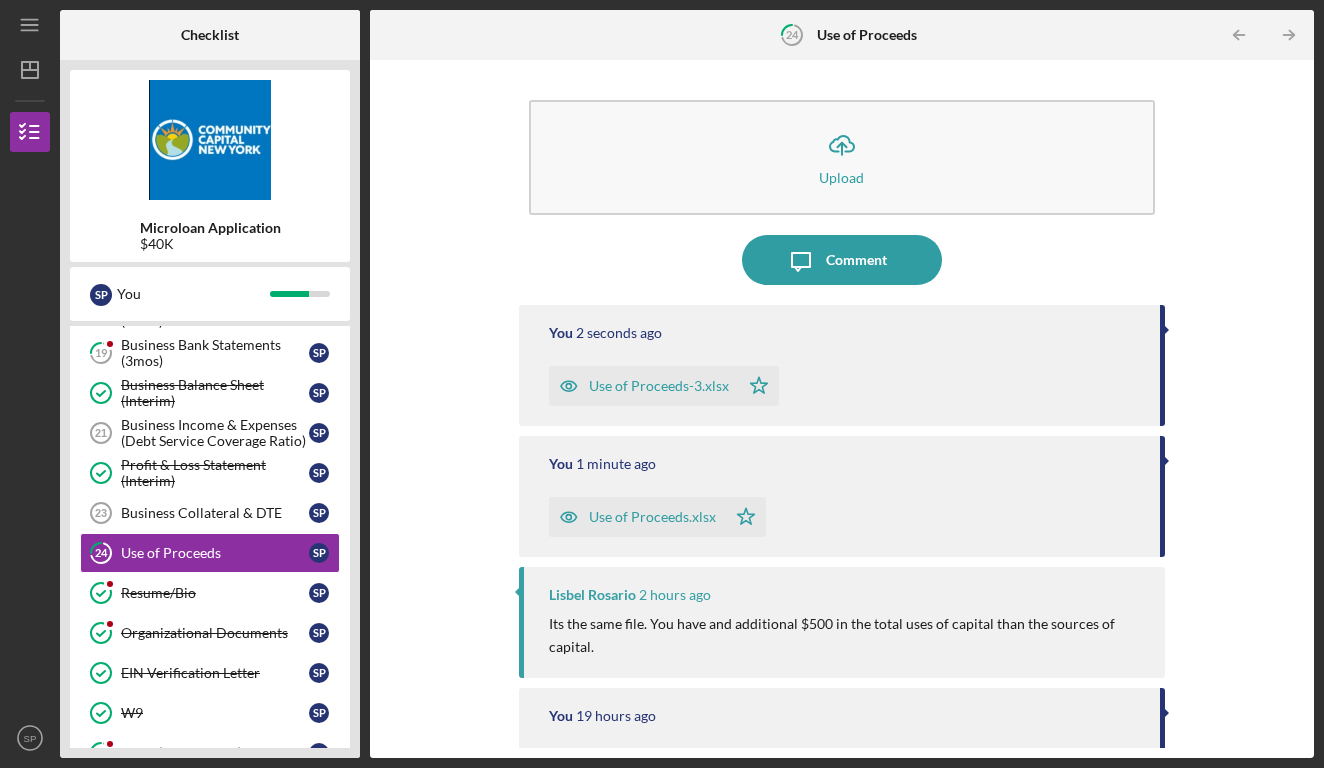 click on "Use of Proceeds-3.xlsx" at bounding box center [659, 386] 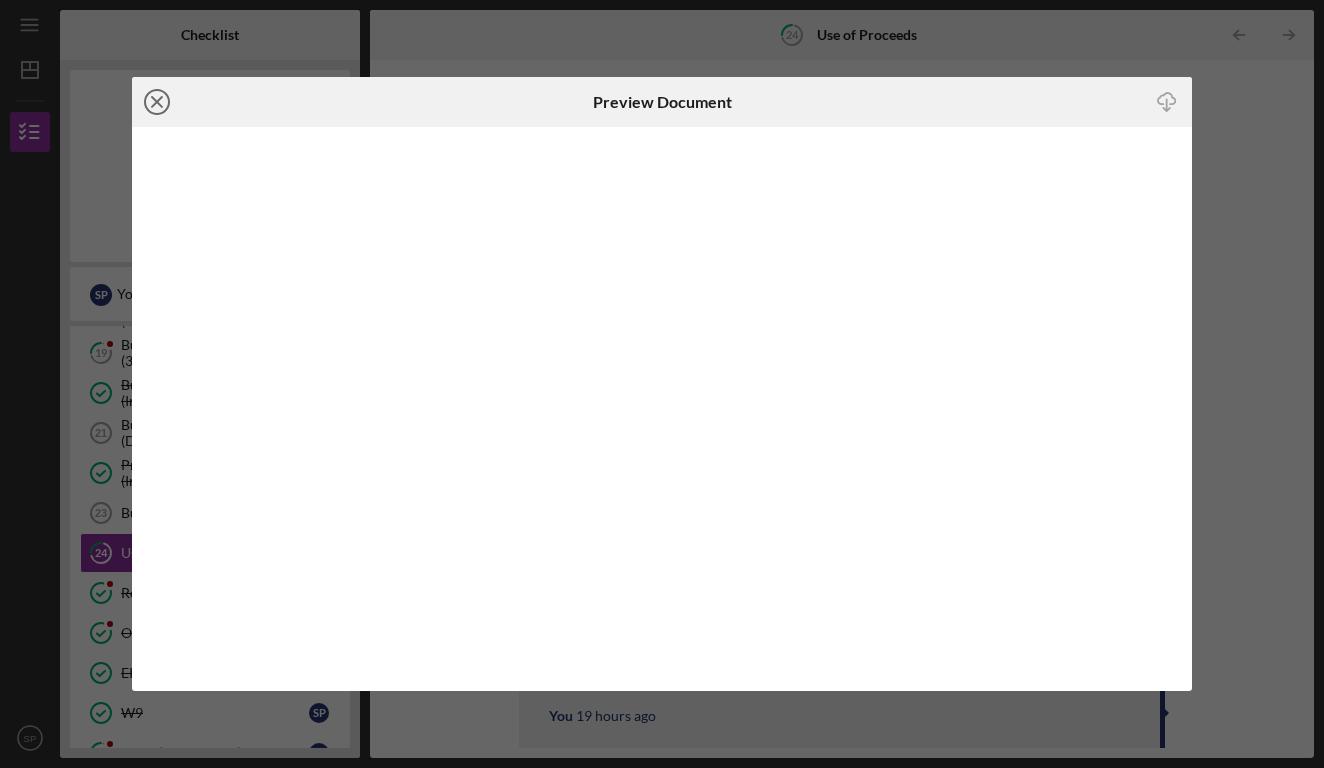 click on "Icon/Close" 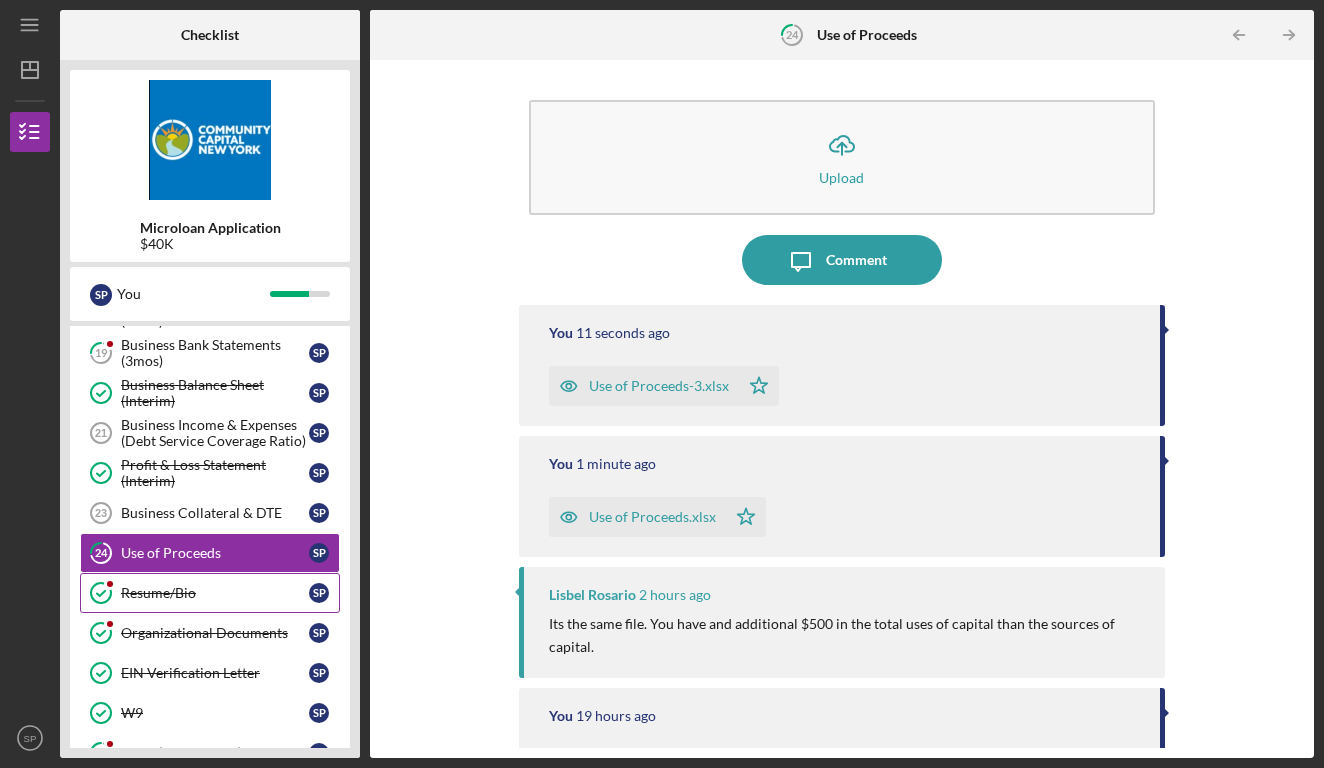 click on "Resume/Bio" at bounding box center (215, 593) 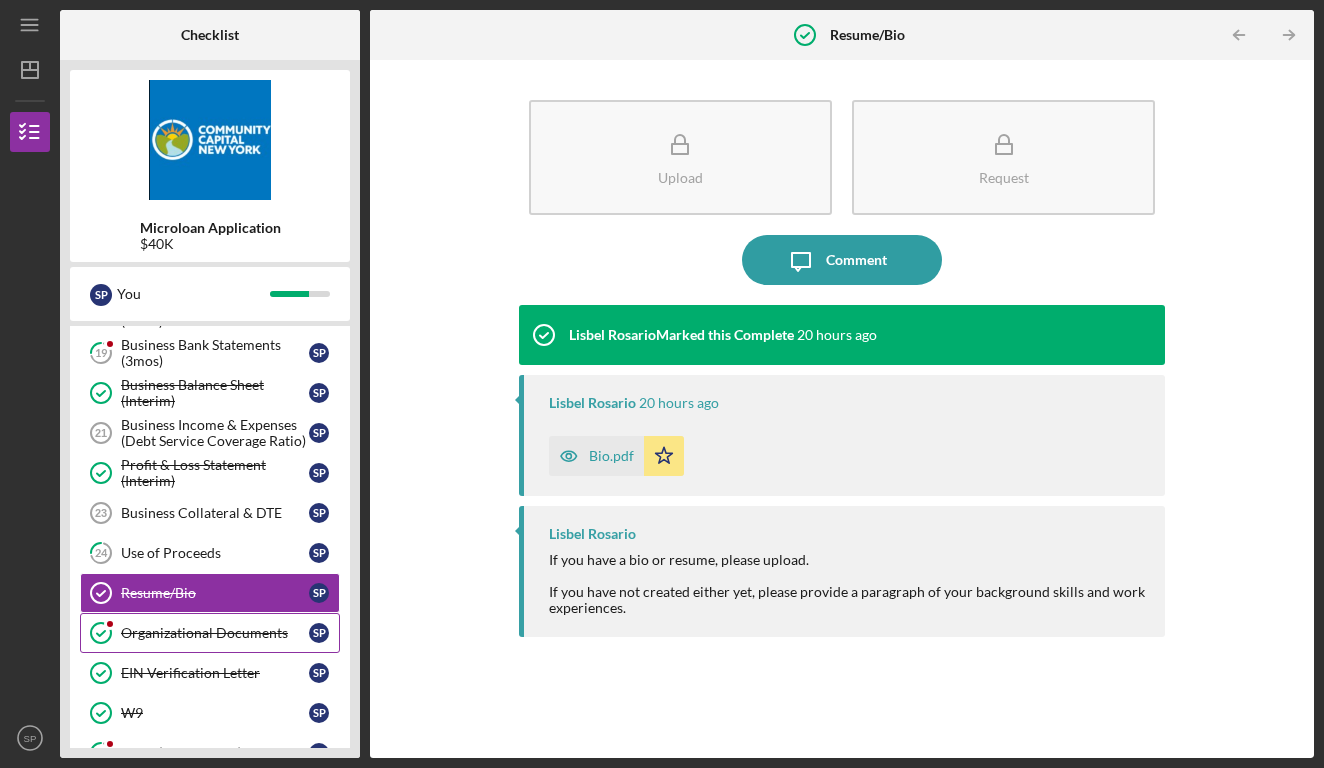 click on "Organizational  Documents" at bounding box center (215, 633) 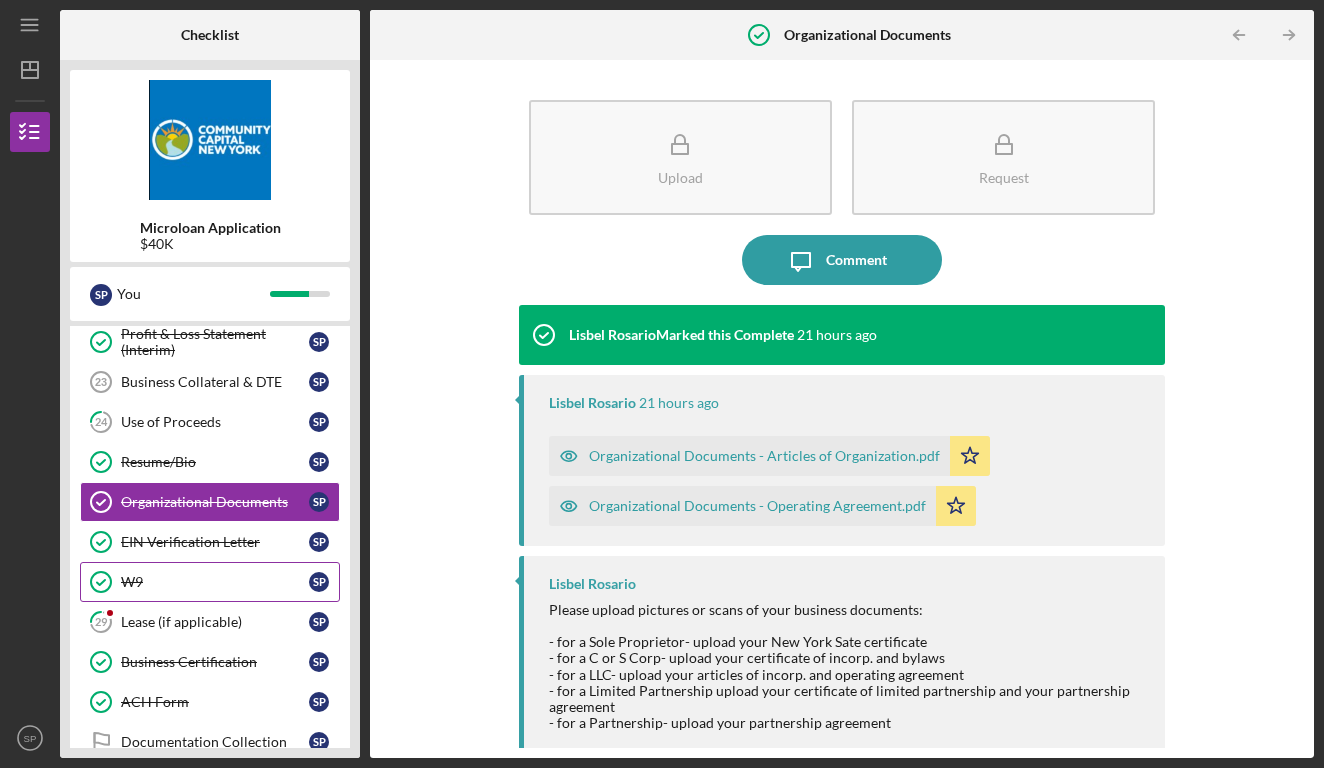 scroll, scrollTop: 750, scrollLeft: 0, axis: vertical 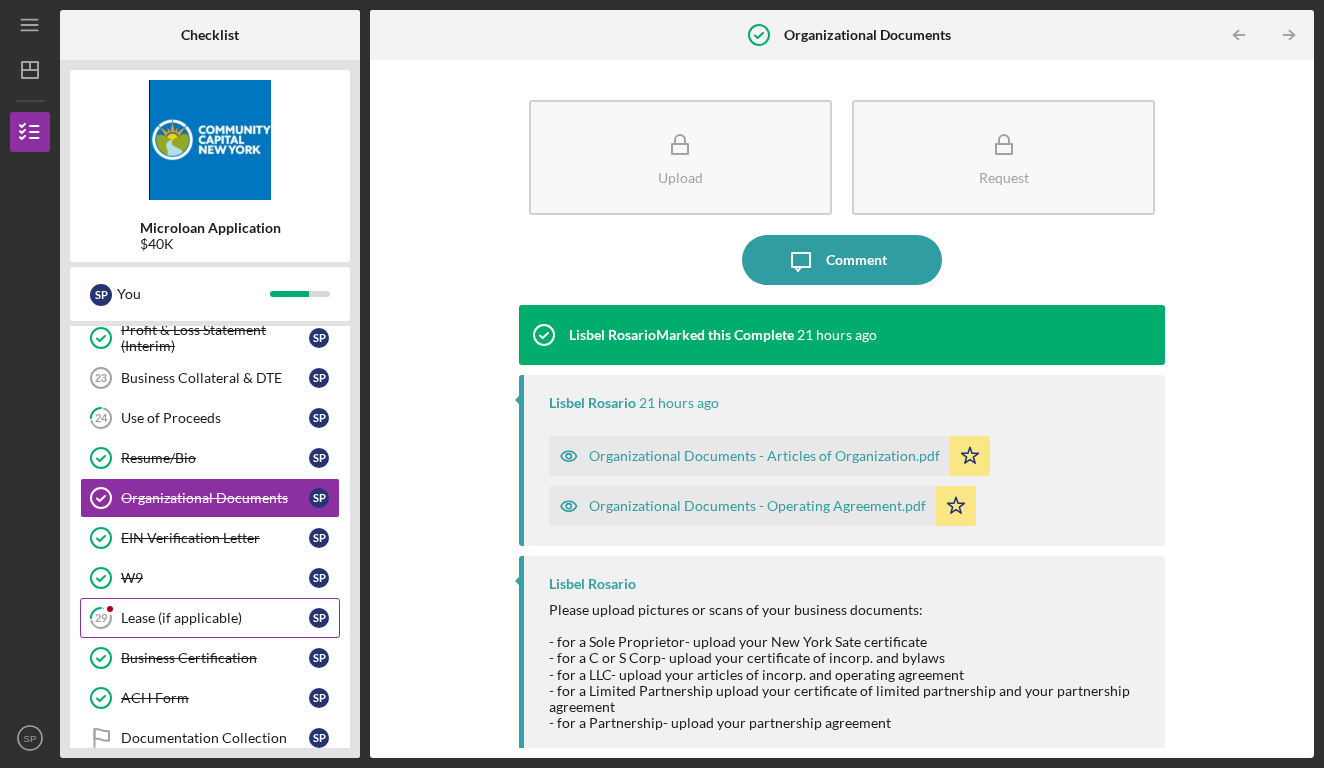 click on "Lease (if applicable)" at bounding box center [215, 618] 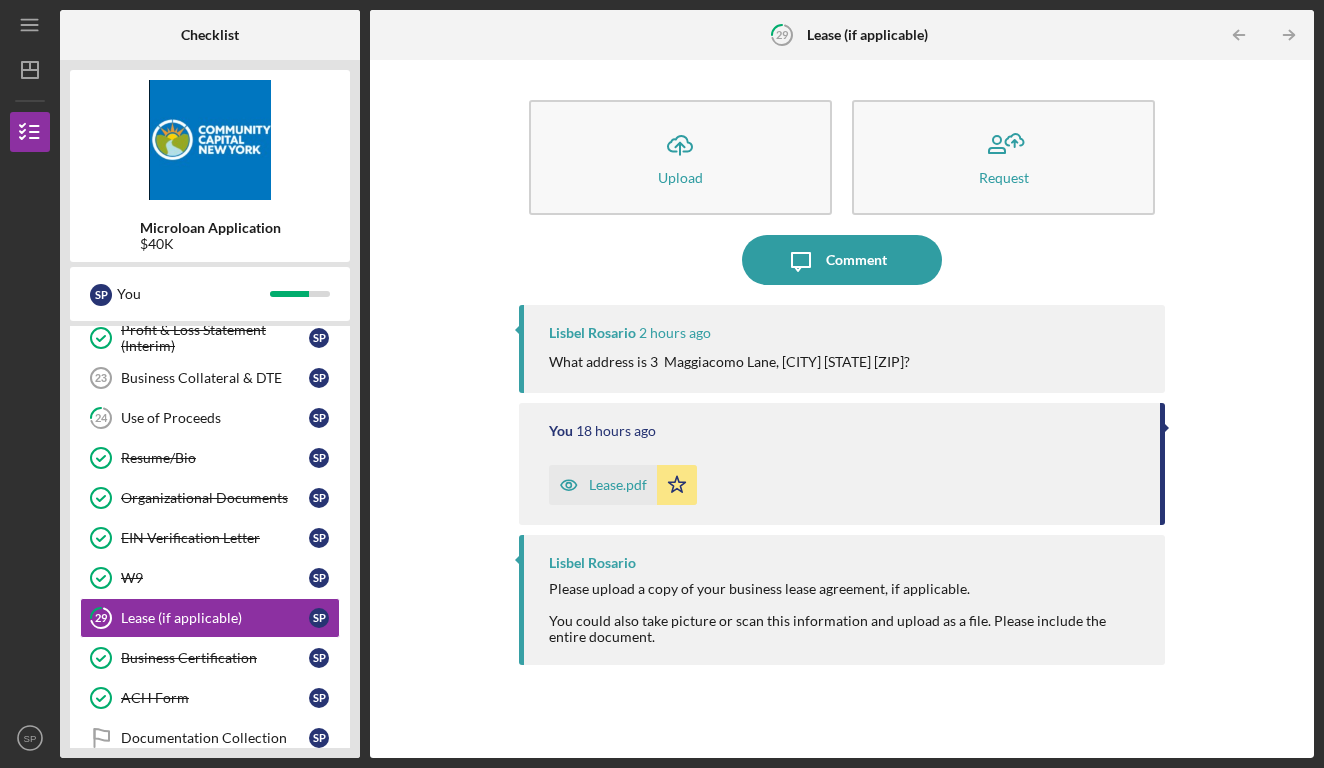 click on "Lease.pdf" at bounding box center (618, 485) 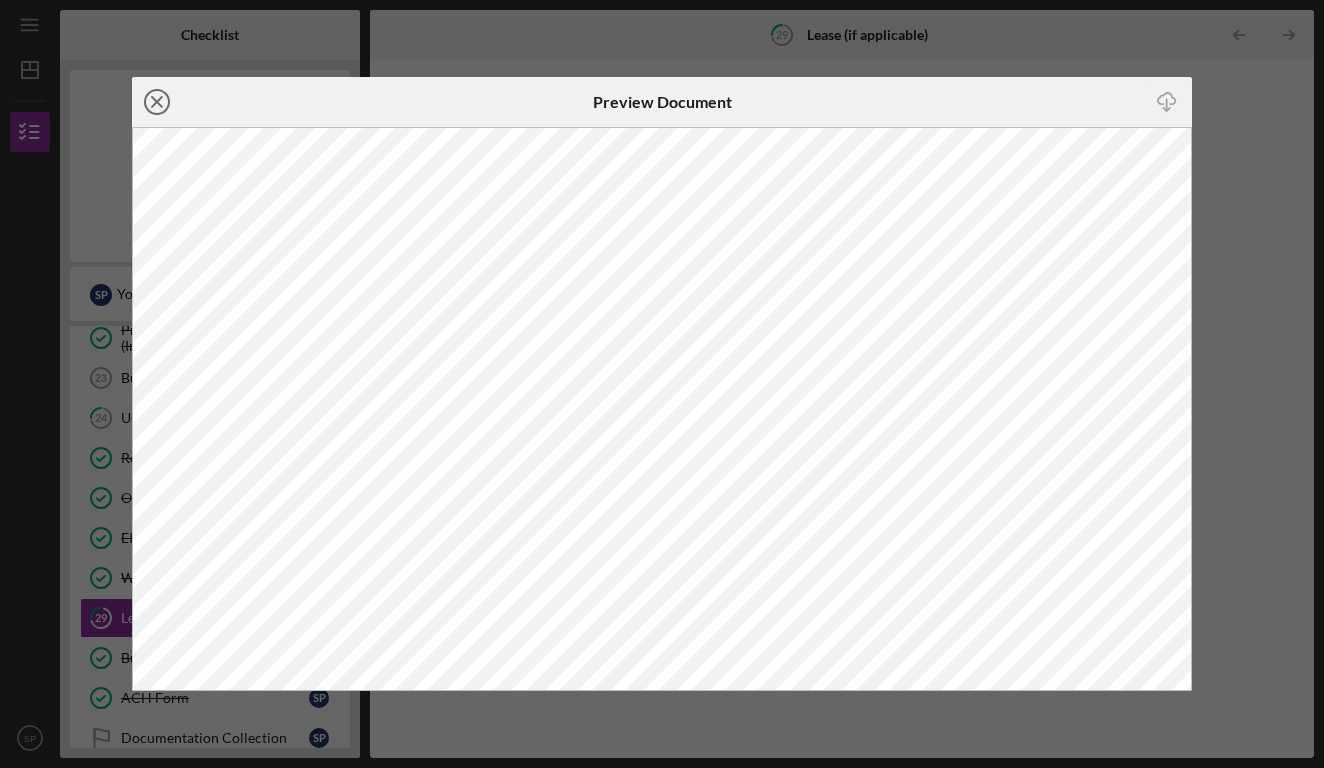 click 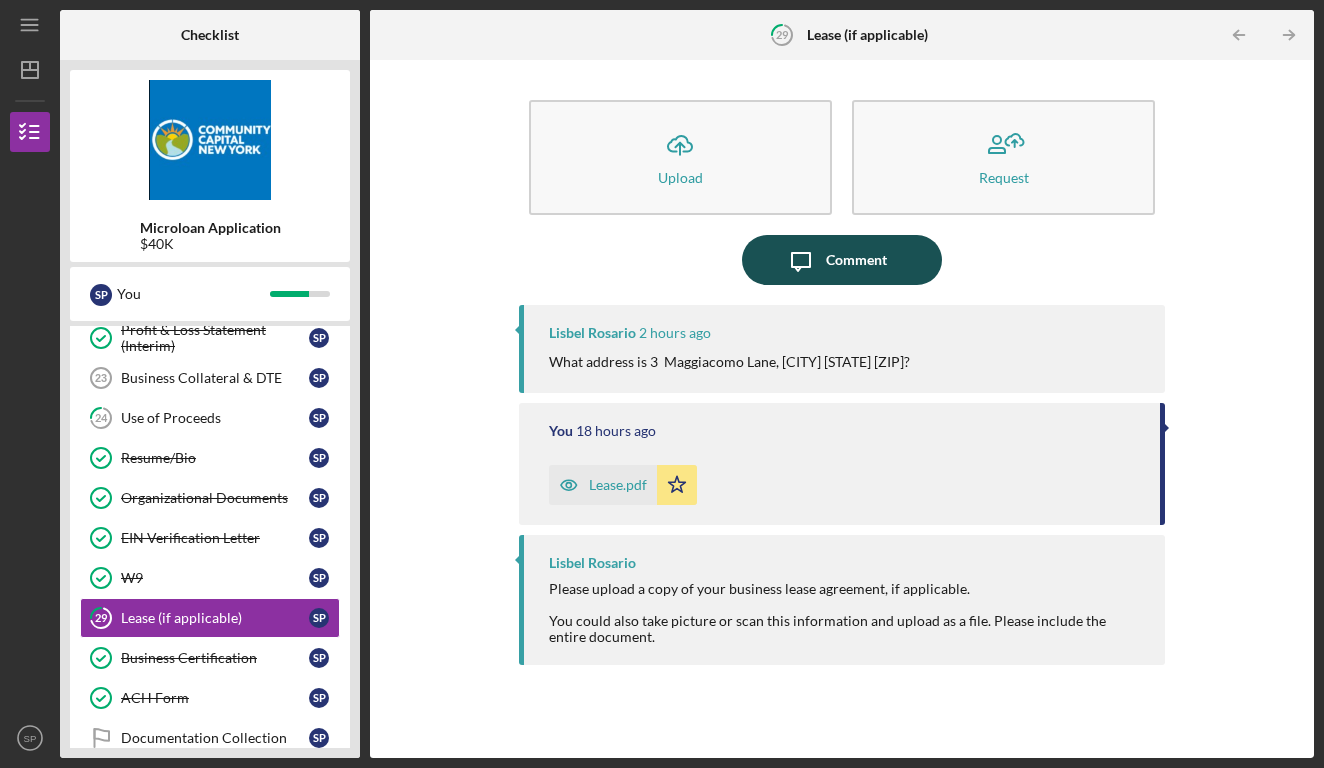 click on "Comment" at bounding box center [856, 260] 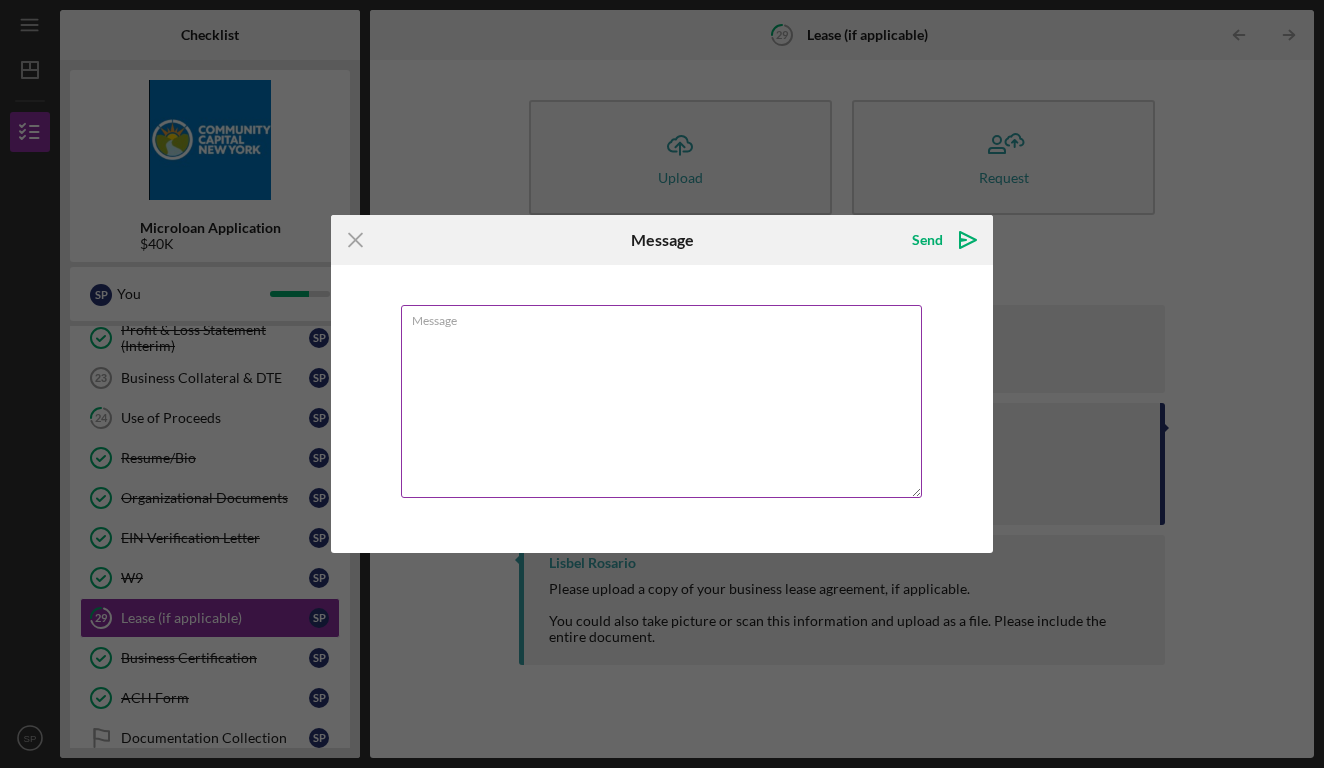 click on "Message" at bounding box center (661, 401) 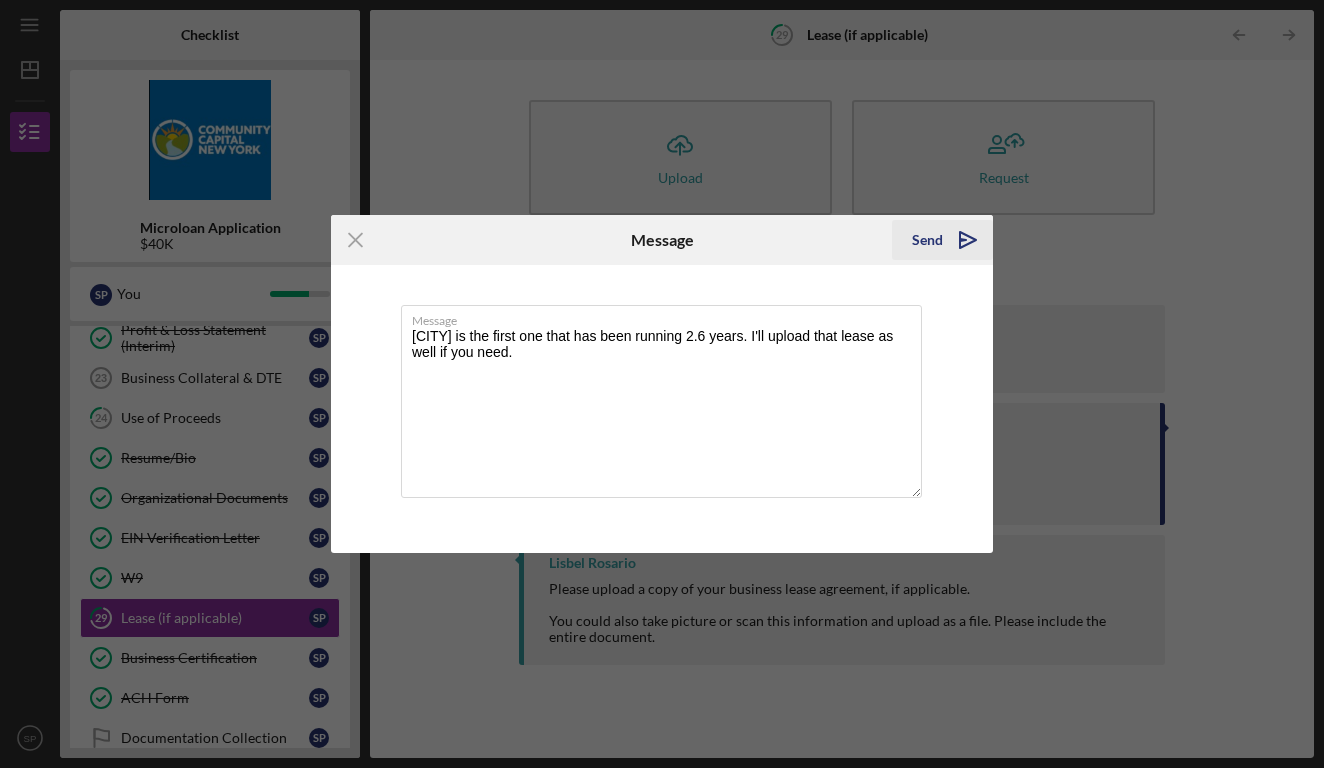 type on "[CITY] is the first one that has been running 2.6 years. I'll upload that lease as well if you need." 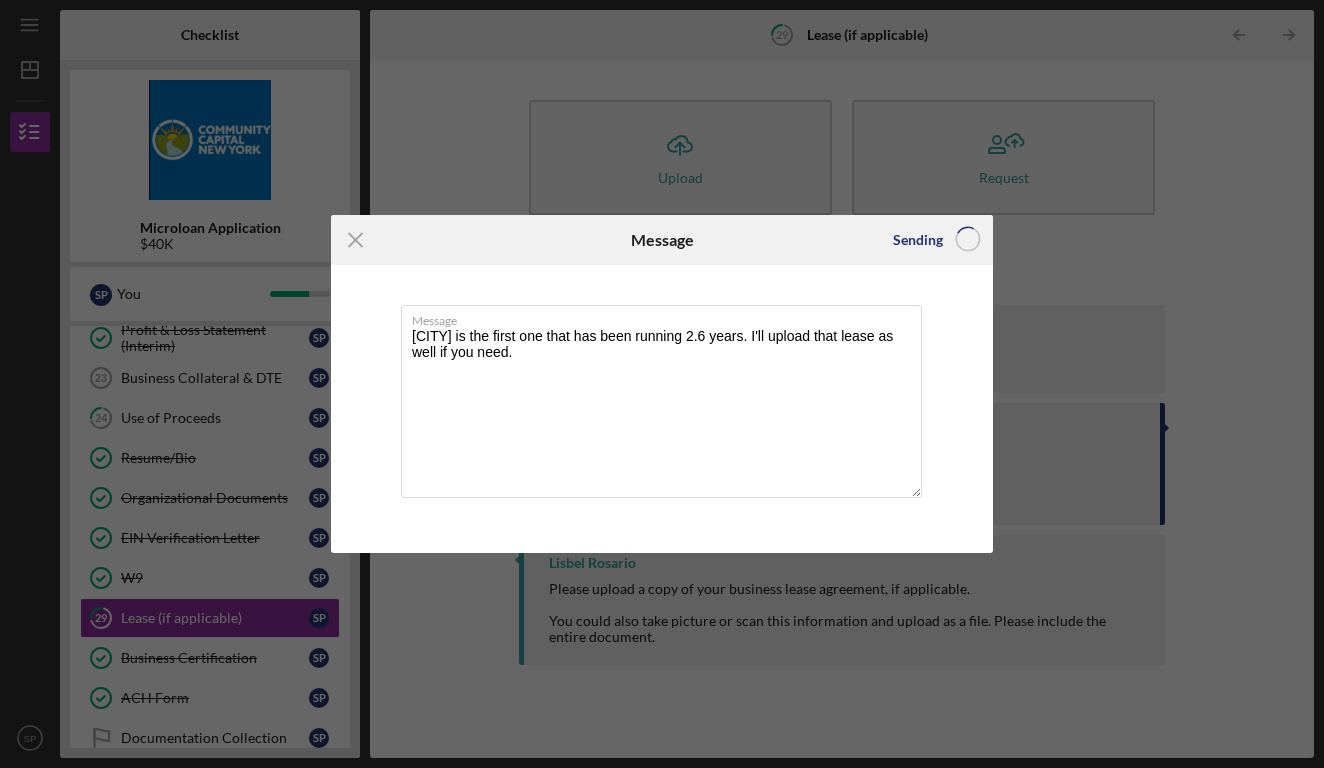 type 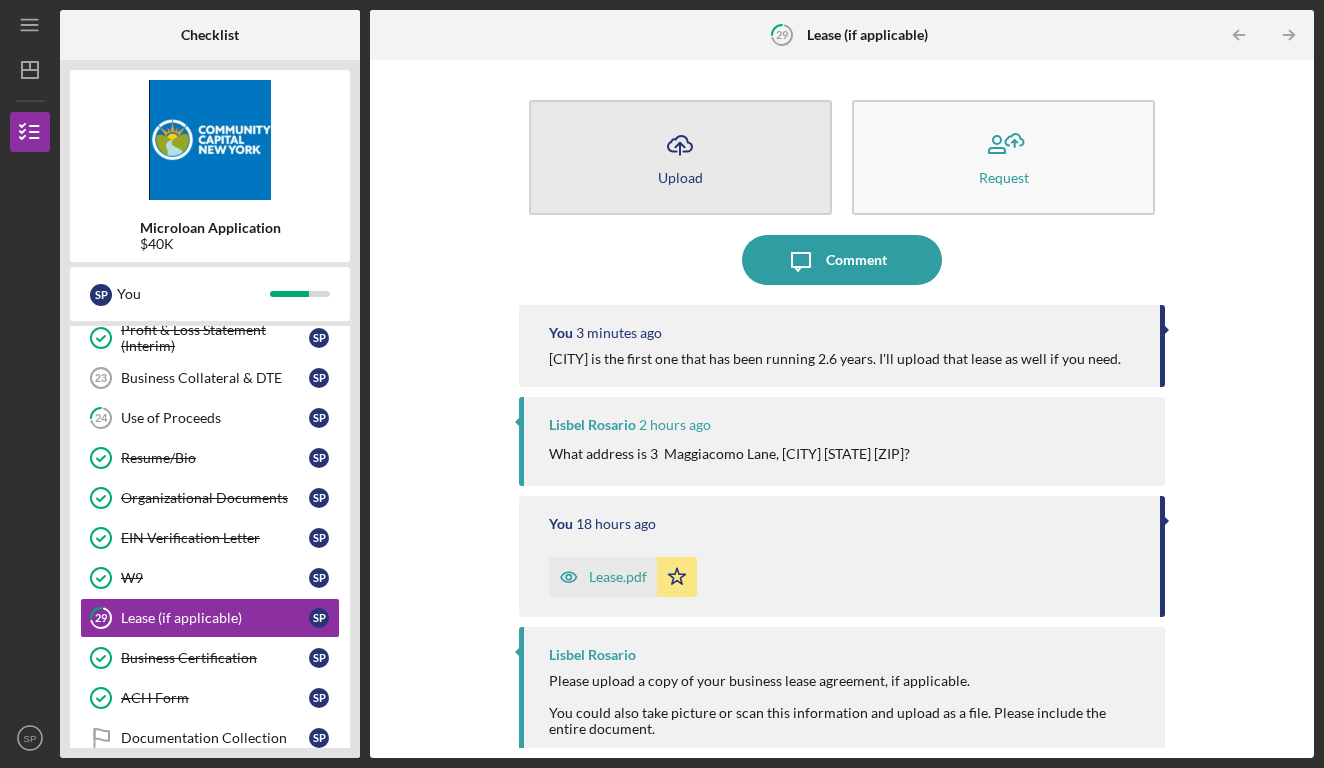 click on "Icon/Upload" 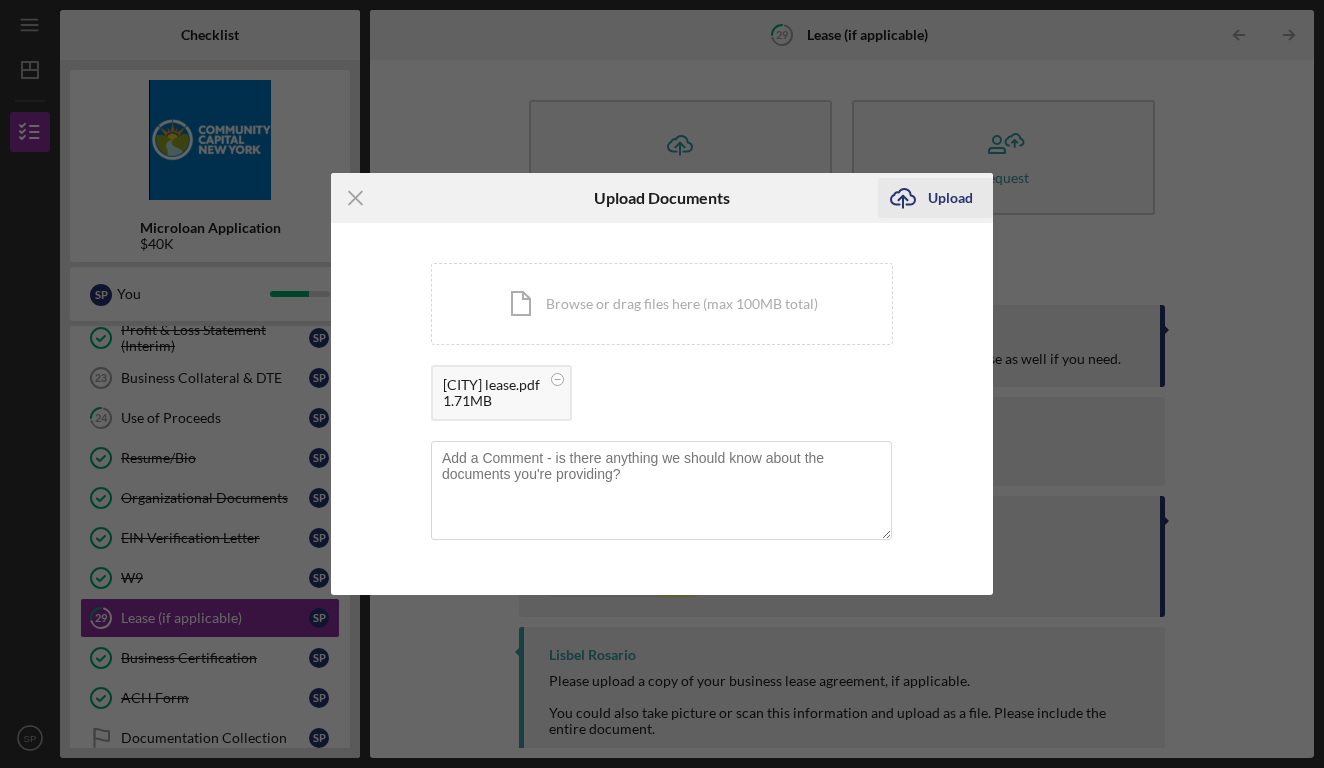 click on "Upload" at bounding box center [950, 198] 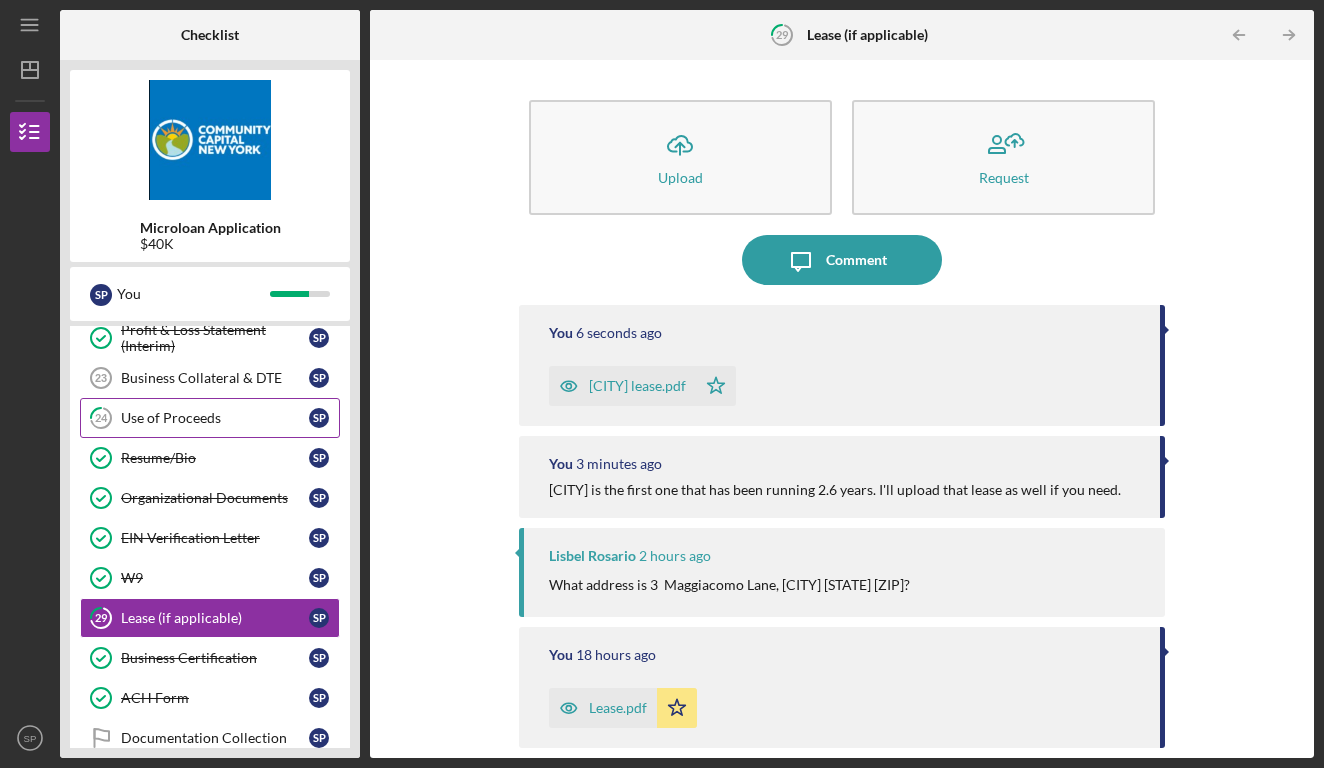 click on "Use of Proceeds" at bounding box center (215, 418) 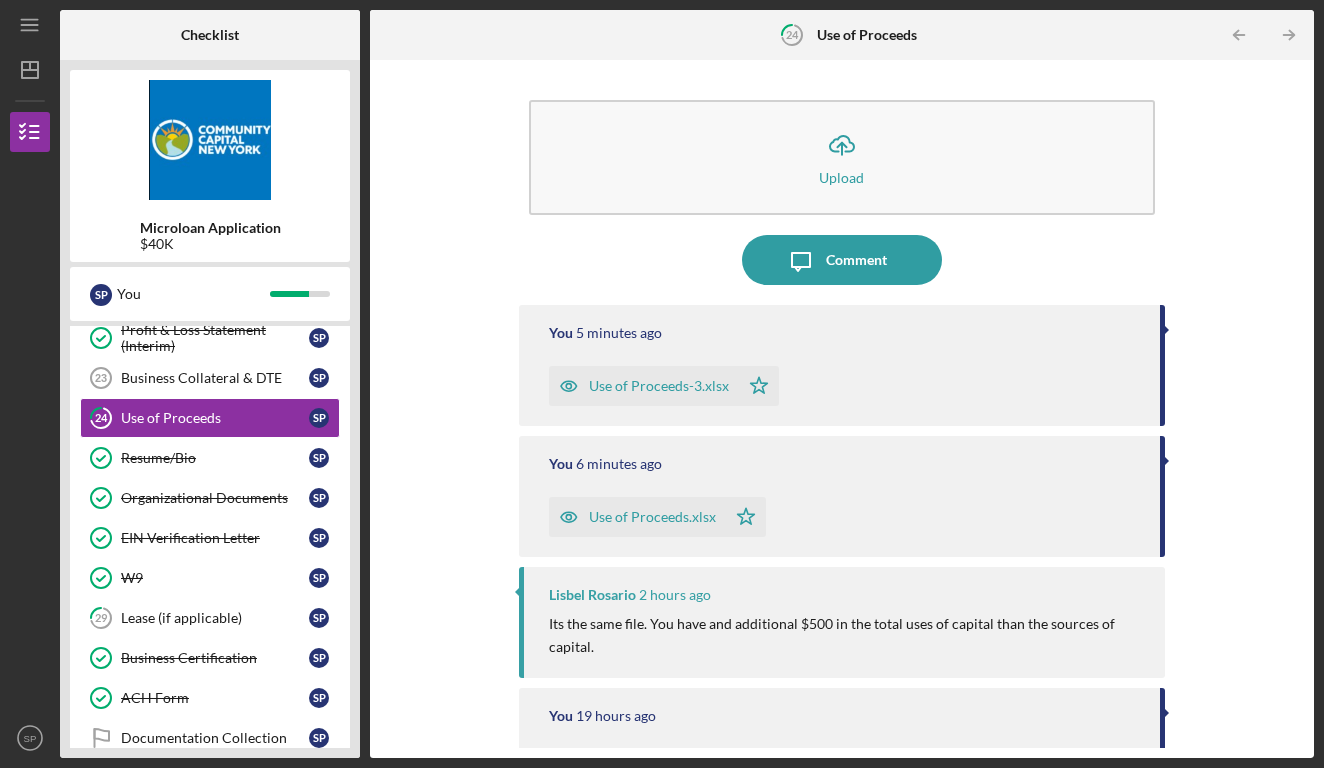scroll, scrollTop: 9, scrollLeft: 0, axis: vertical 